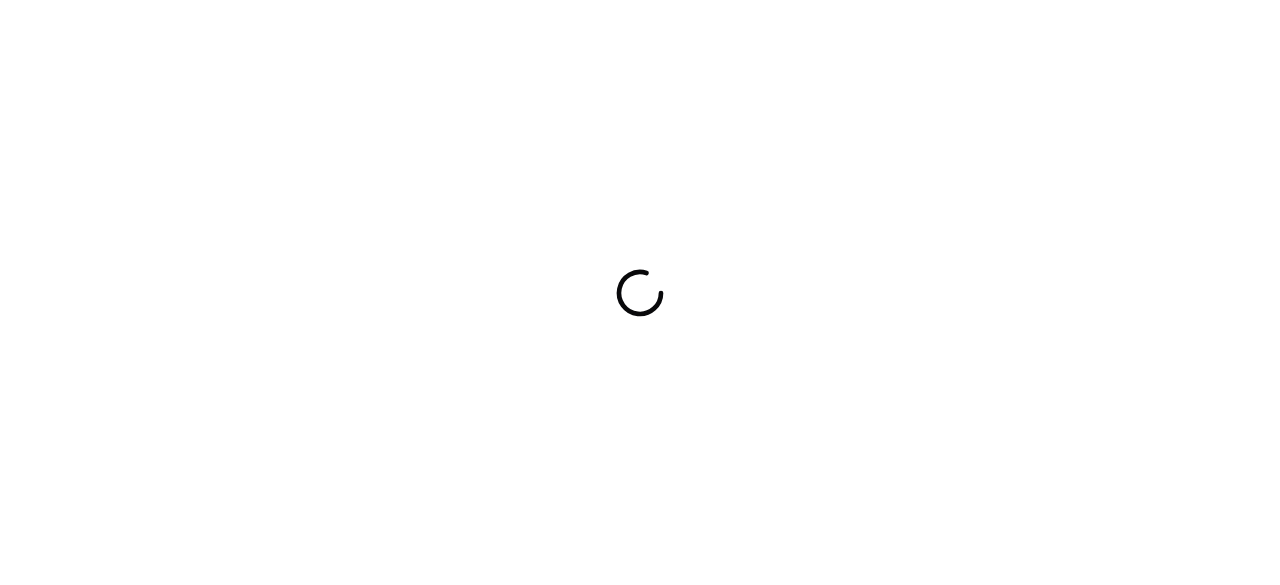 scroll, scrollTop: 0, scrollLeft: 0, axis: both 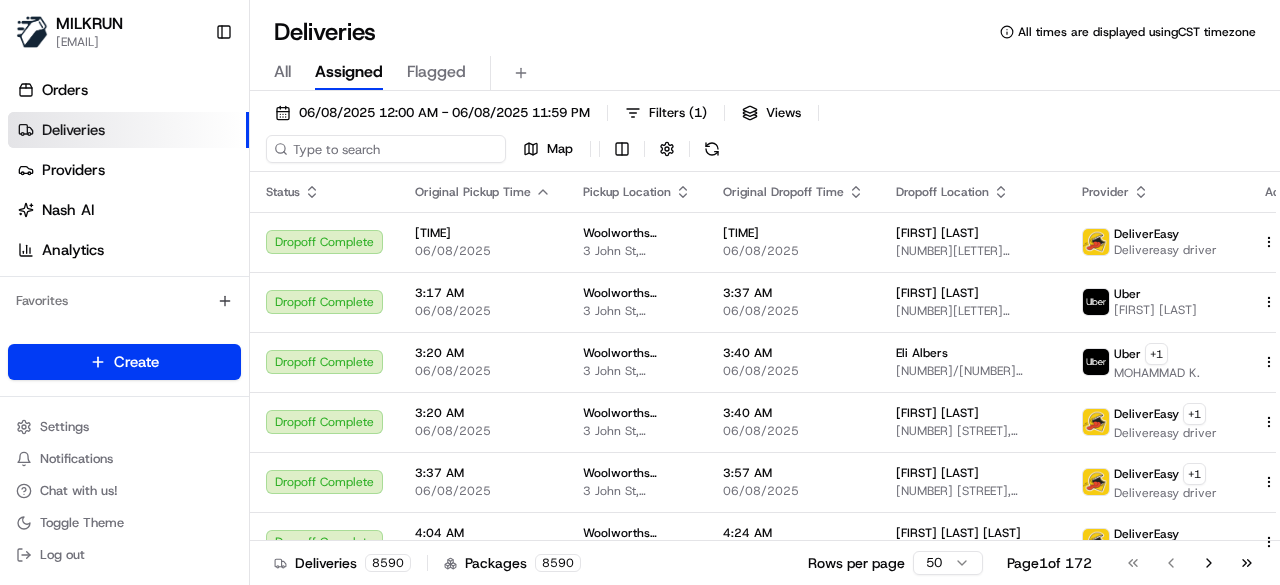 click on "06/08/2025 12:00 AM - 06/08/2025 11:59 PM Filters ( 1 ) Views Map" at bounding box center [765, 135] 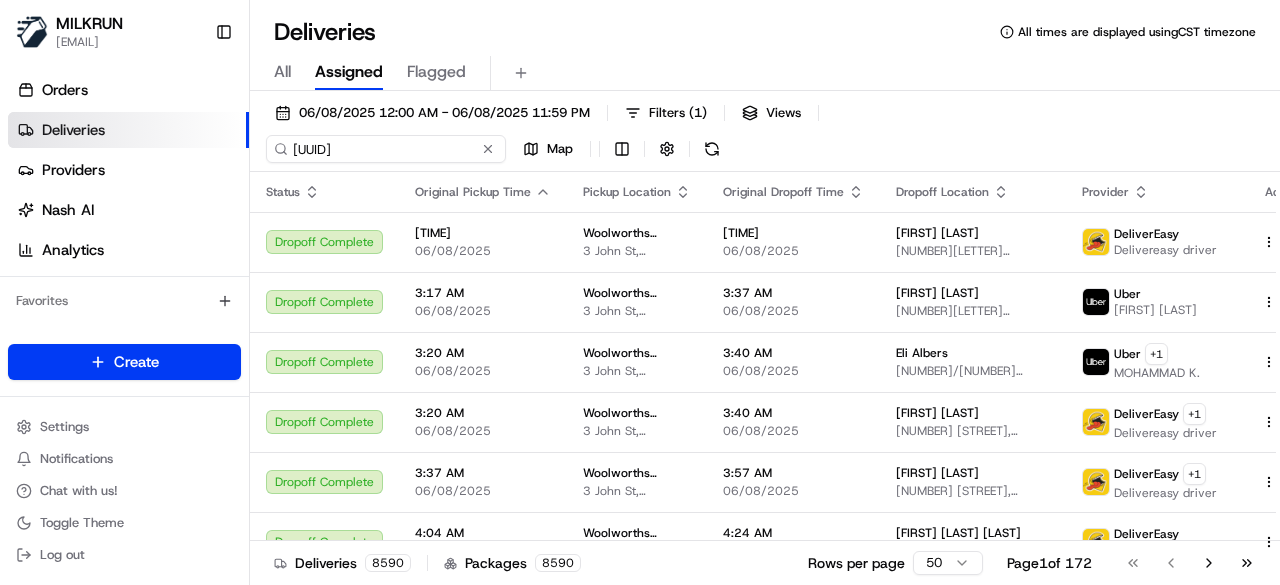 scroll, scrollTop: 0, scrollLeft: 93, axis: horizontal 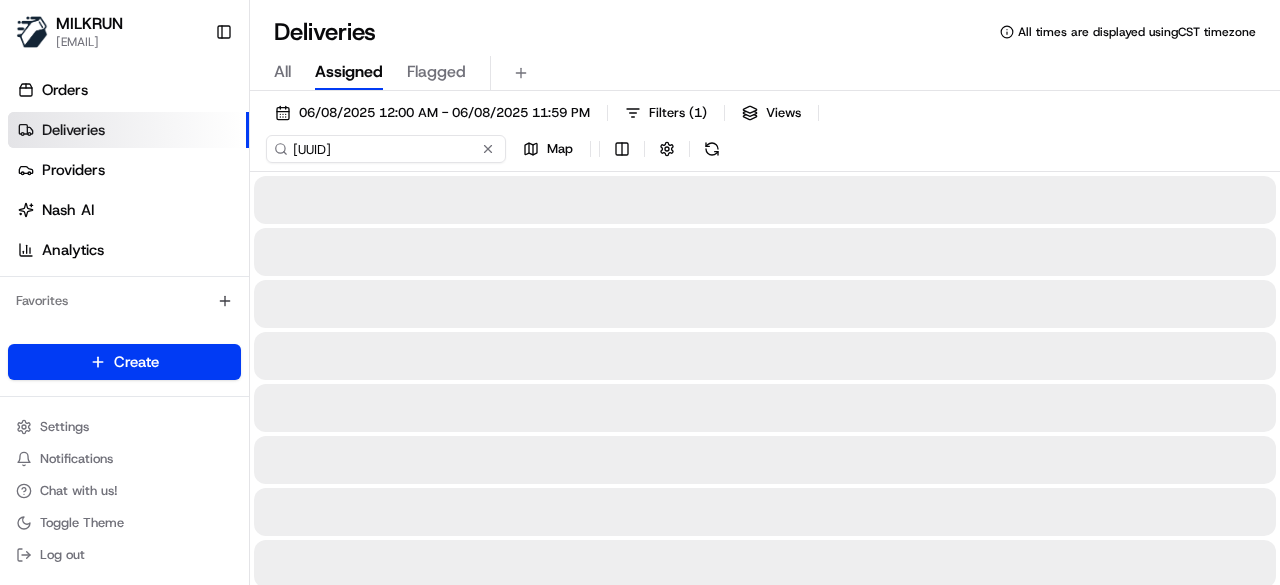 type on "[UUID]" 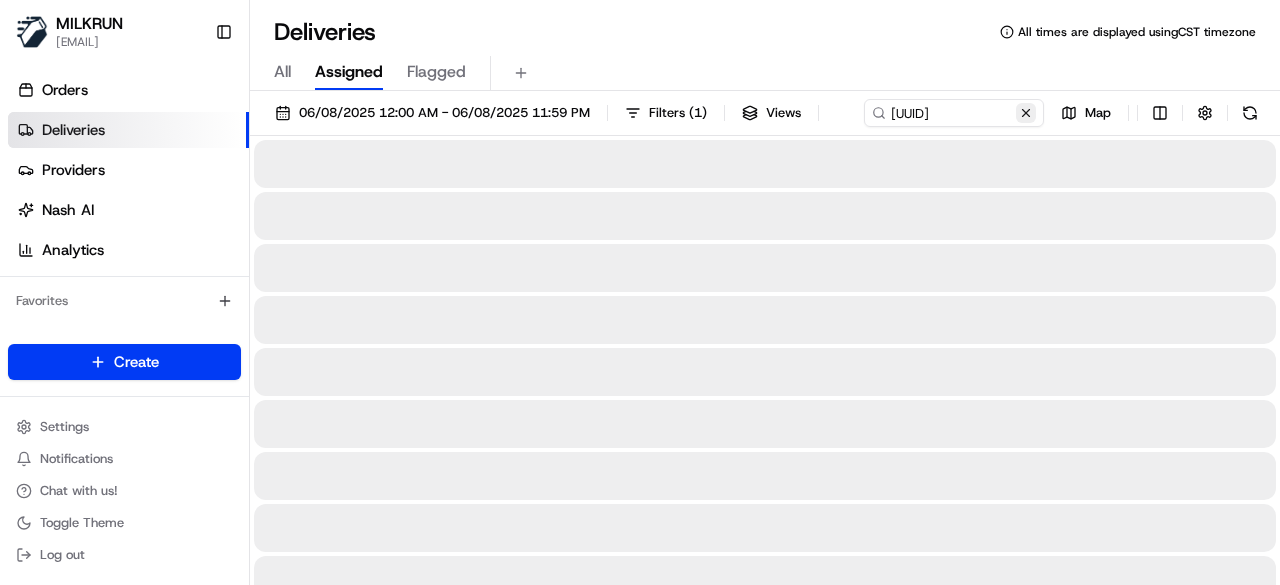 click on "[DATE] [TIME] - [DATE] [TIME] Filters ( 1 ) Views [UUID] Map" at bounding box center [765, 1439] 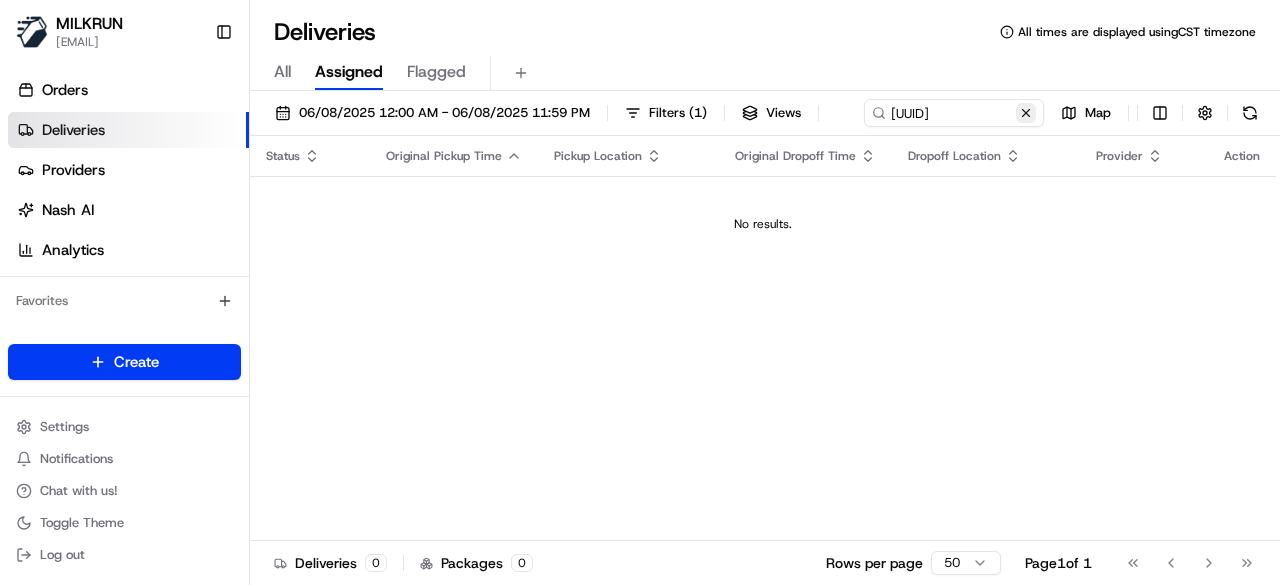 click at bounding box center (1026, 113) 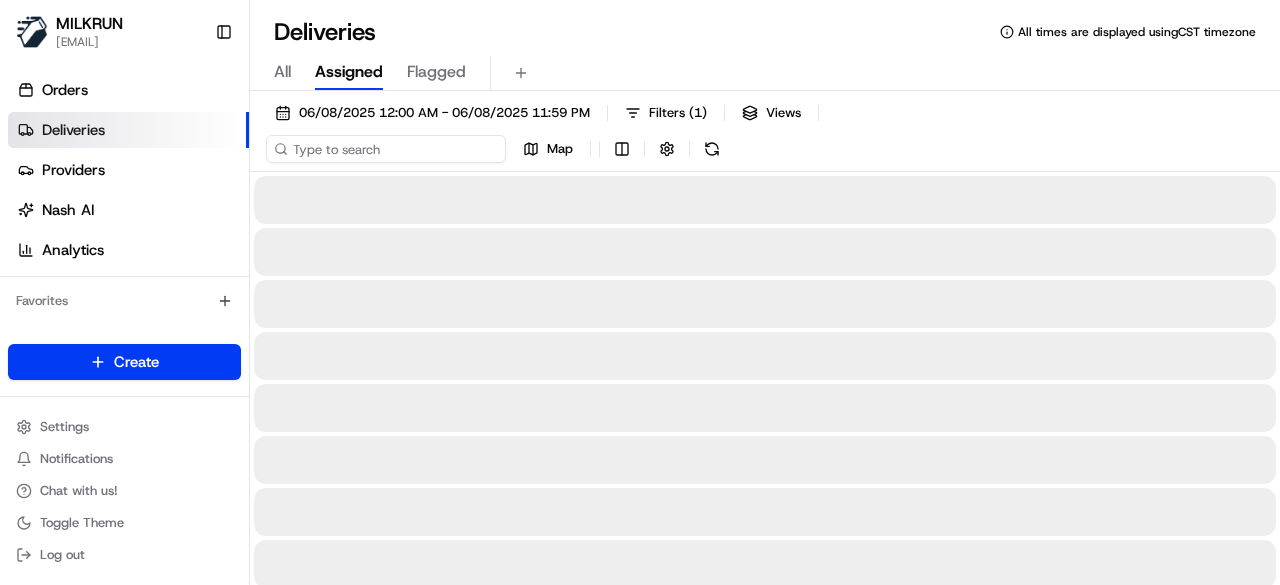 click on "06/08/2025 12:00 AM - 06/08/2025 11:59 PM Filters ( 1 ) Views Map" at bounding box center (765, 135) 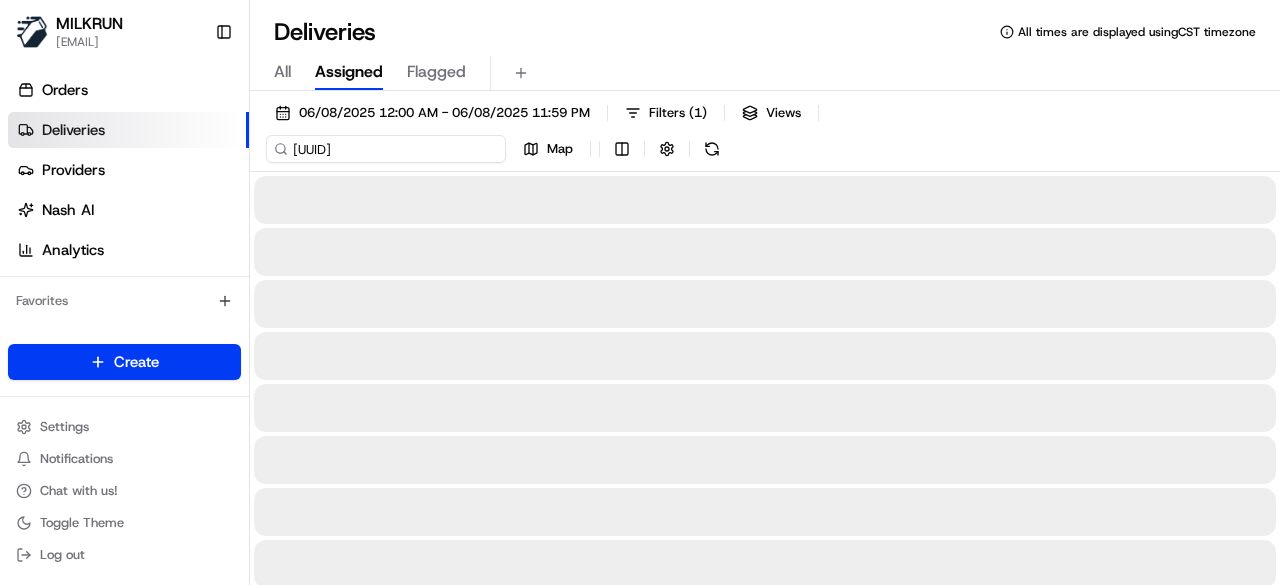 scroll, scrollTop: 0, scrollLeft: 93, axis: horizontal 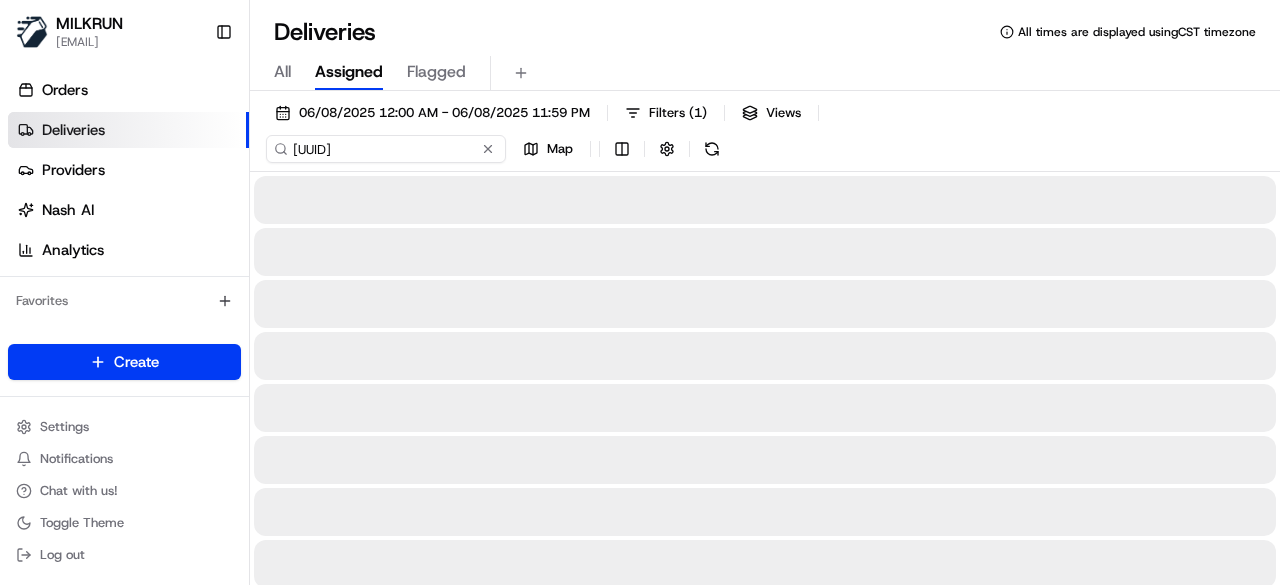 type on "[UUID]" 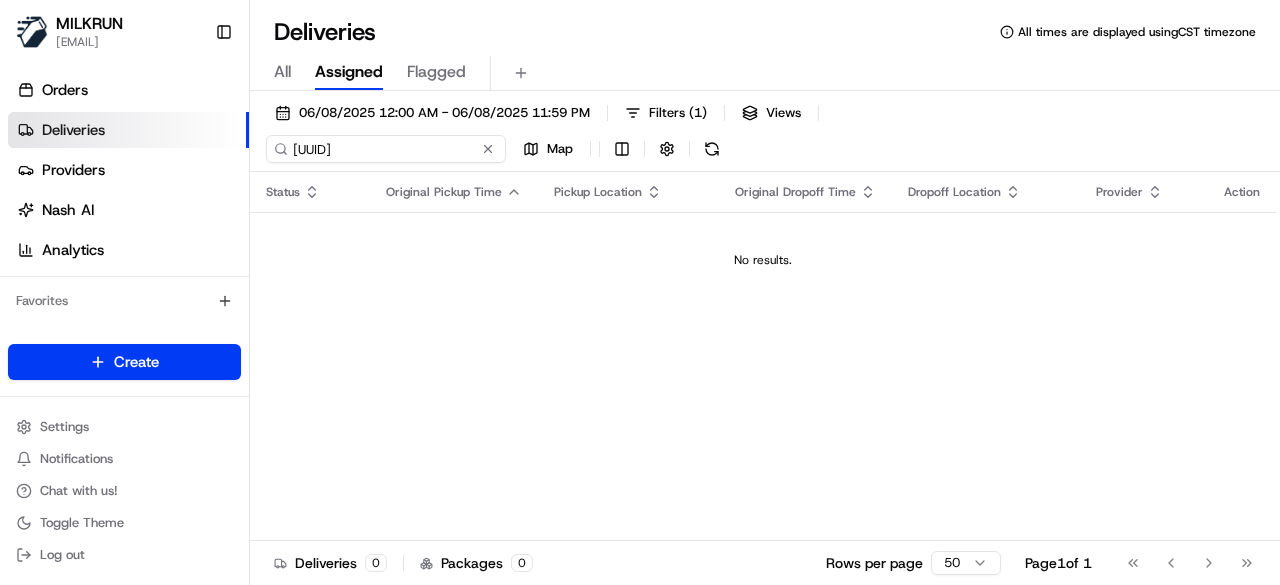 scroll, scrollTop: 0, scrollLeft: 0, axis: both 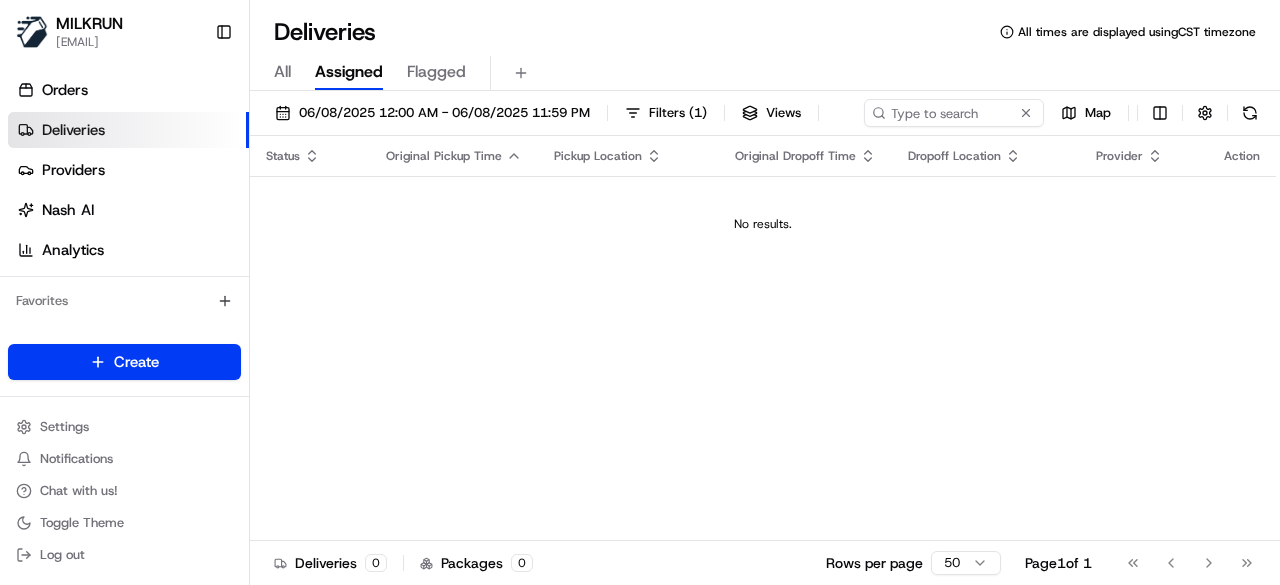 click on "All" at bounding box center [282, 72] 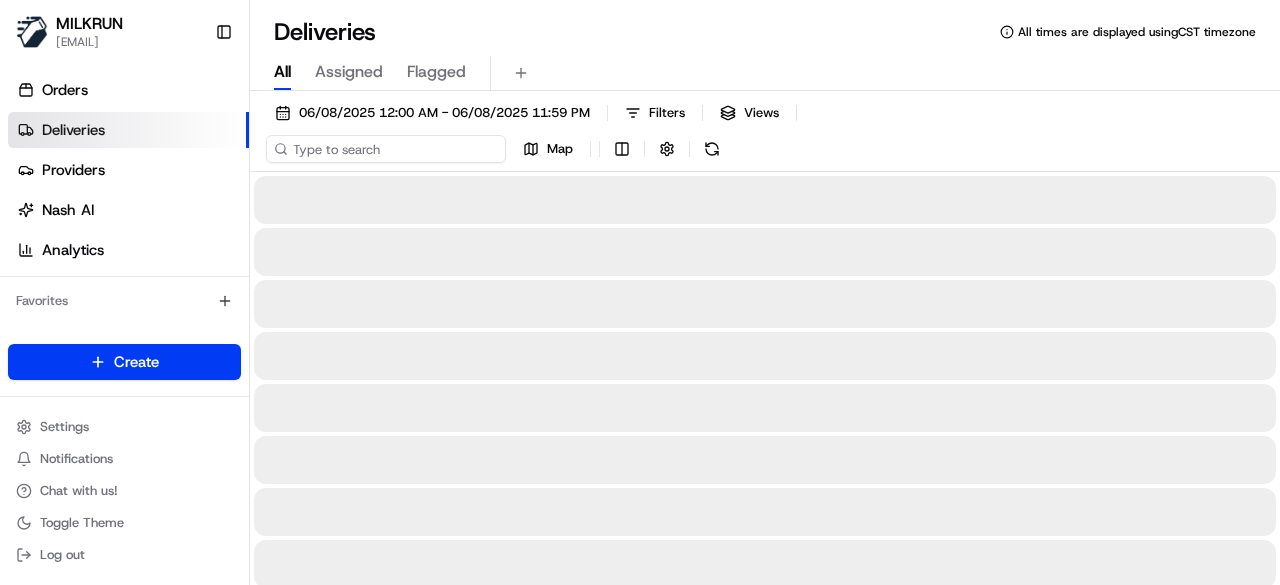 click at bounding box center (386, 149) 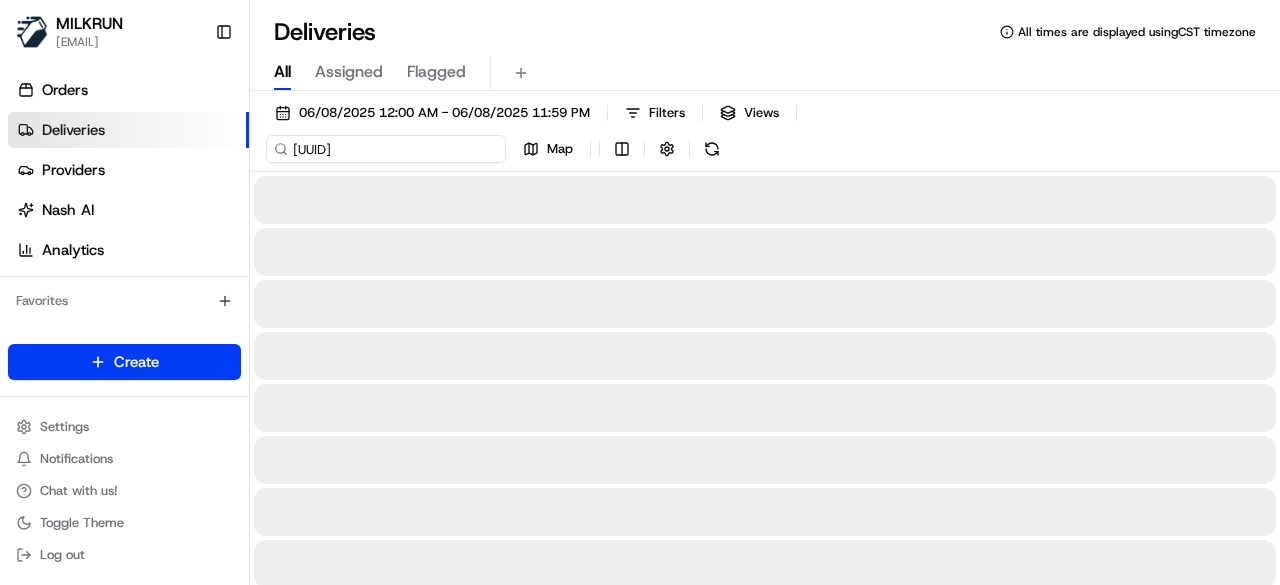 scroll, scrollTop: 0, scrollLeft: 93, axis: horizontal 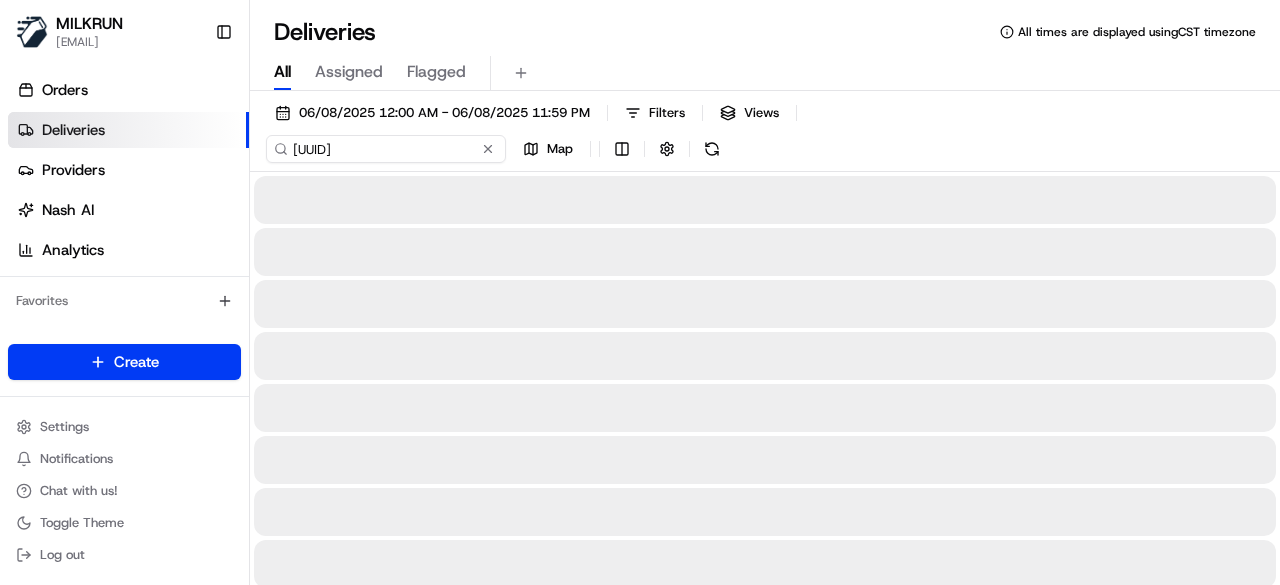 type on "[UUID]" 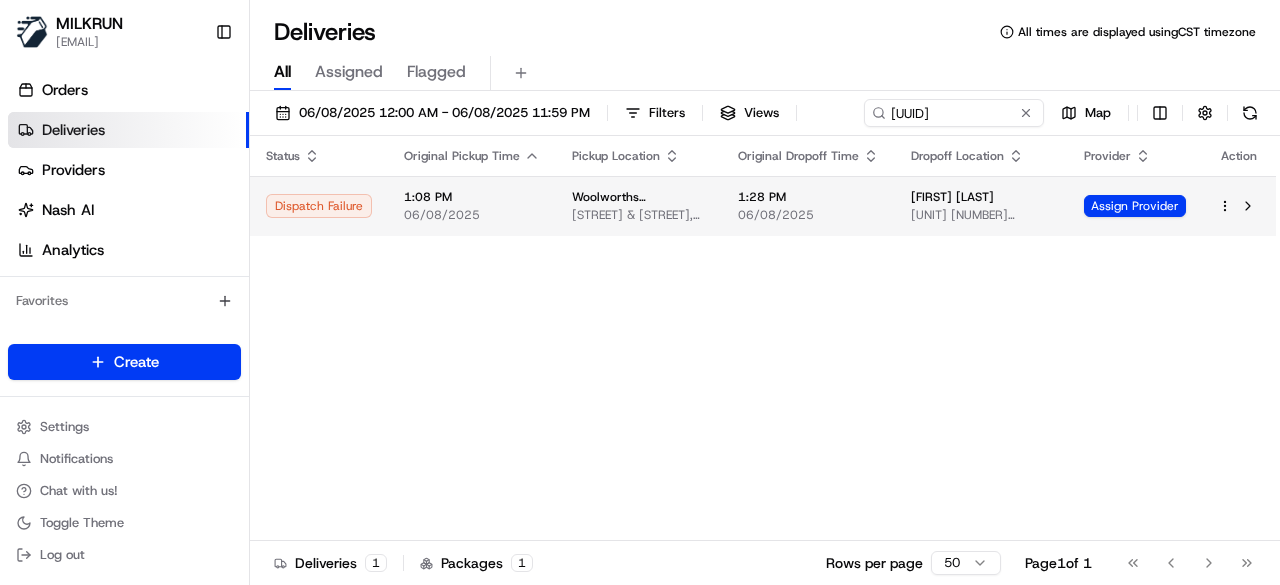 click on "Status Original Pickup Time Pickup Location Original Dropoff Time Dropoff Location Provider Action Dispatch Failure [TIME] [DATE] [COMPANY] Supermarket [COUNTRY] - [STREET], [CITY], [STATE] [POSTAL_CODE], [COUNTRY] [TIME] [DATE] [FIRST] [LAST] [UNIT] [NUMBER] [STREET], [CITY], [STATE] [POSTAL_CODE], [COUNTRY] Assign Provider" at bounding box center [763, 338] 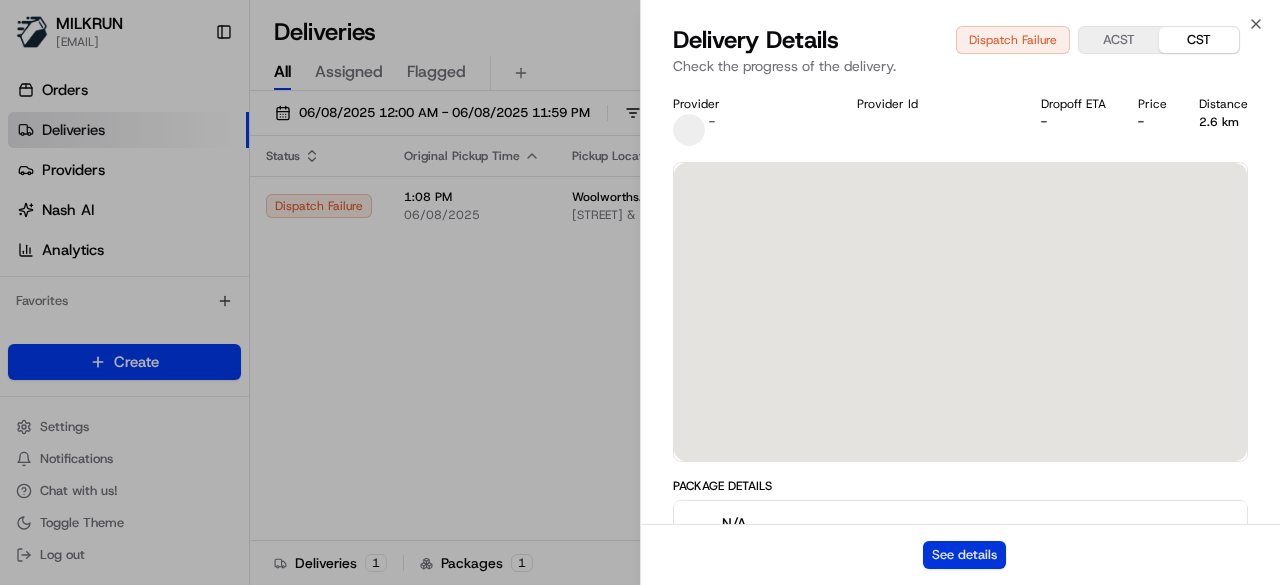 click on "See details" at bounding box center (964, 555) 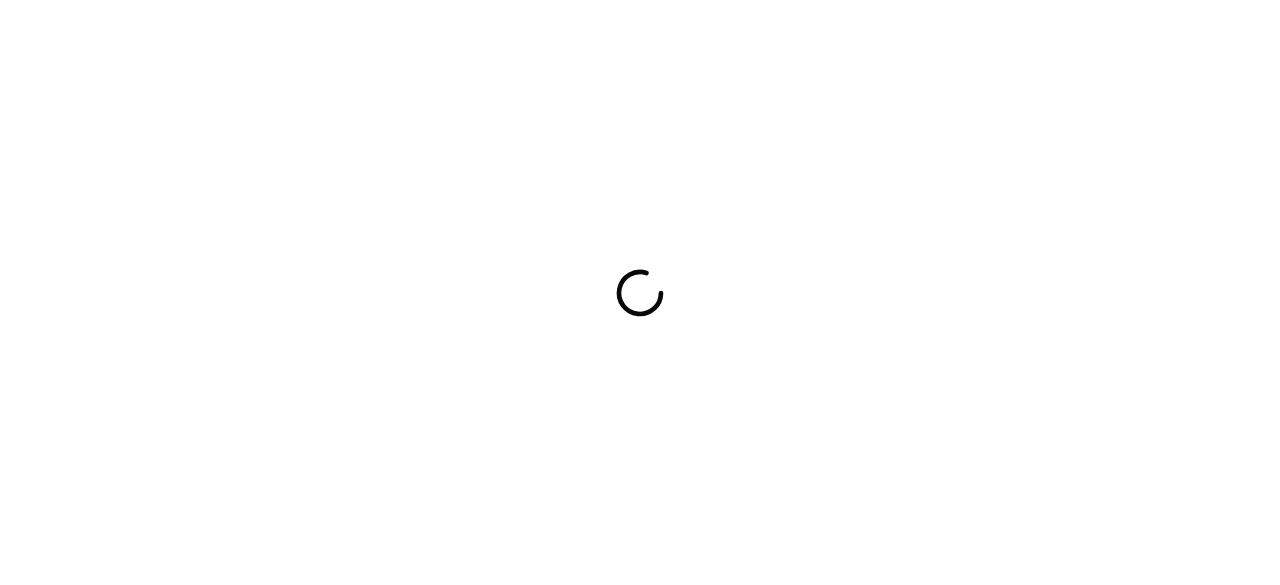 scroll, scrollTop: 0, scrollLeft: 0, axis: both 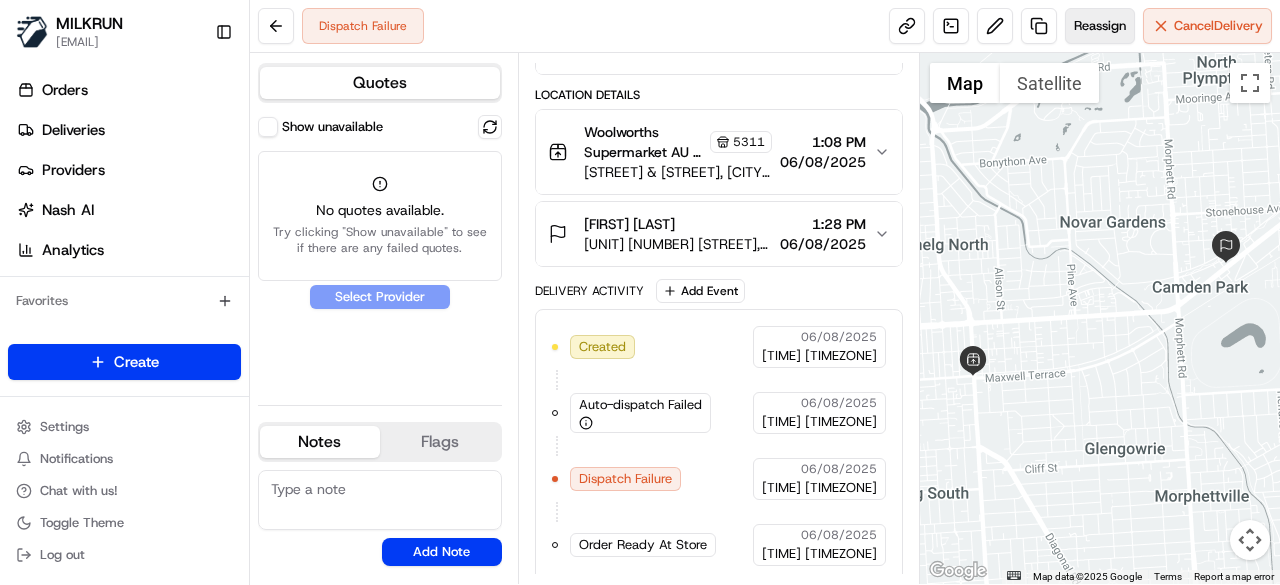click on "Reassign" at bounding box center (1100, 26) 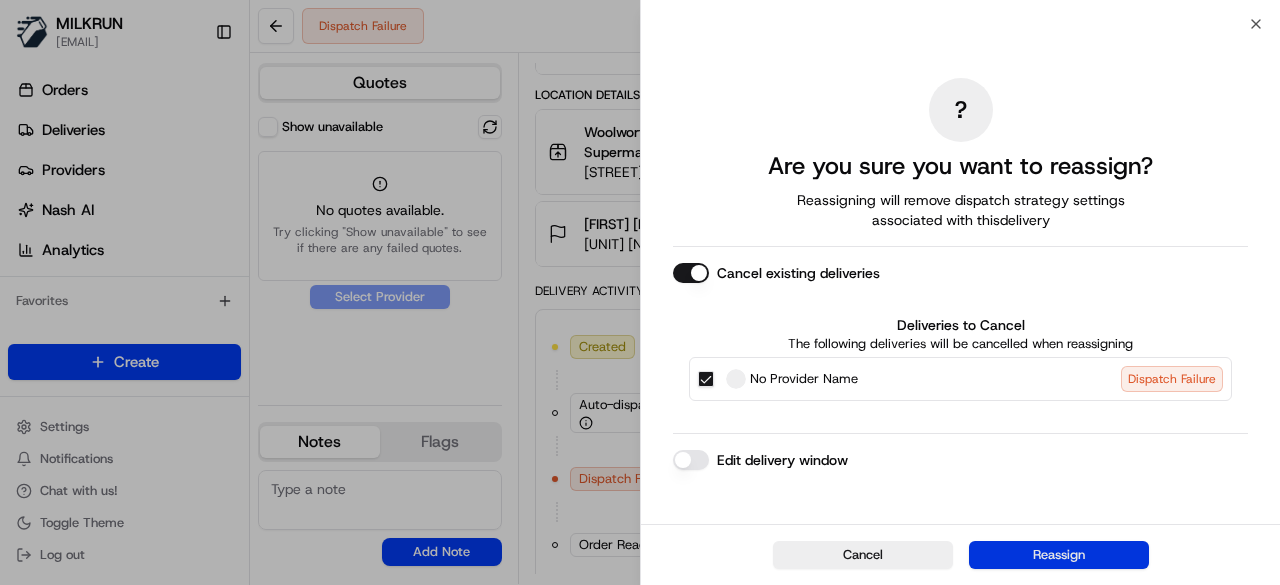 click on "Reassign" at bounding box center (1059, 555) 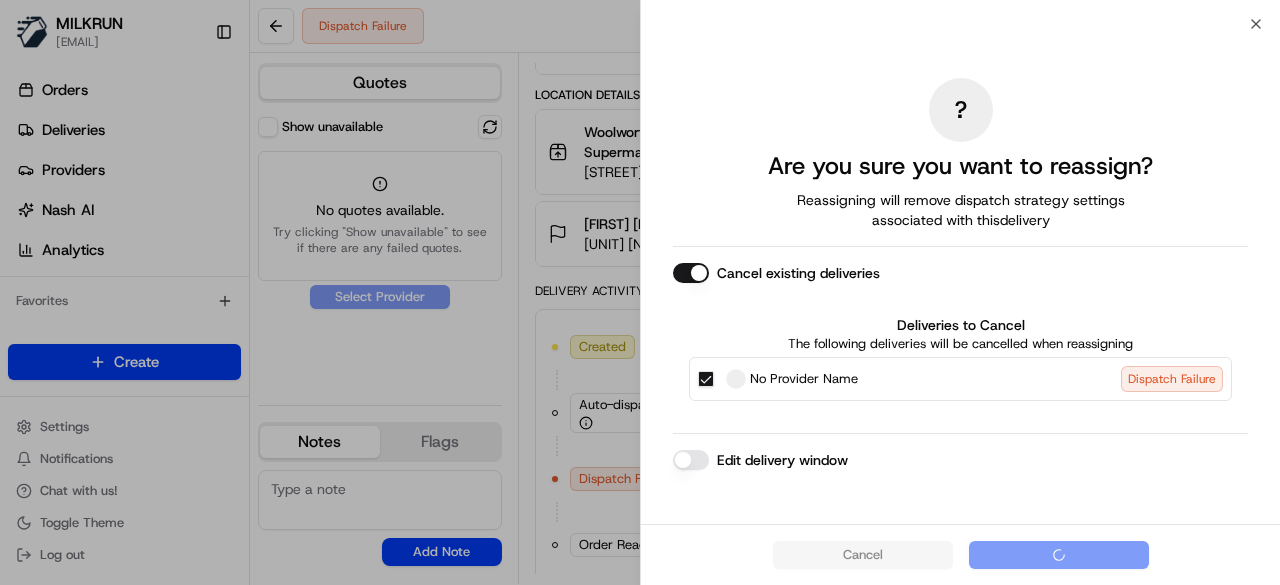 scroll, scrollTop: 201, scrollLeft: 0, axis: vertical 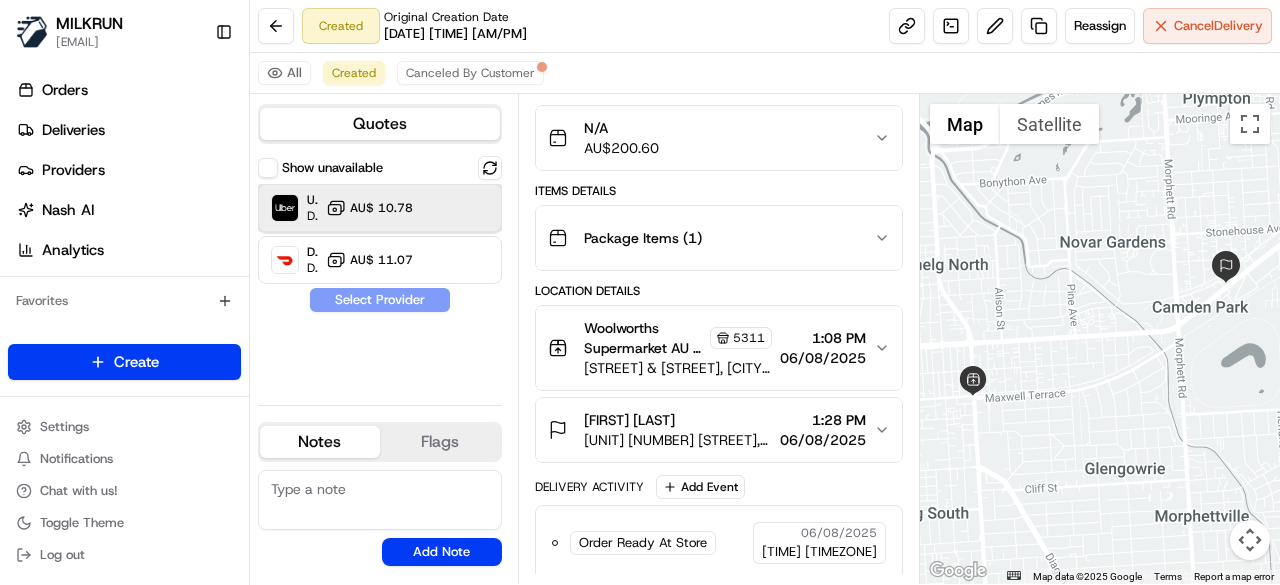 click at bounding box center (469, 208) 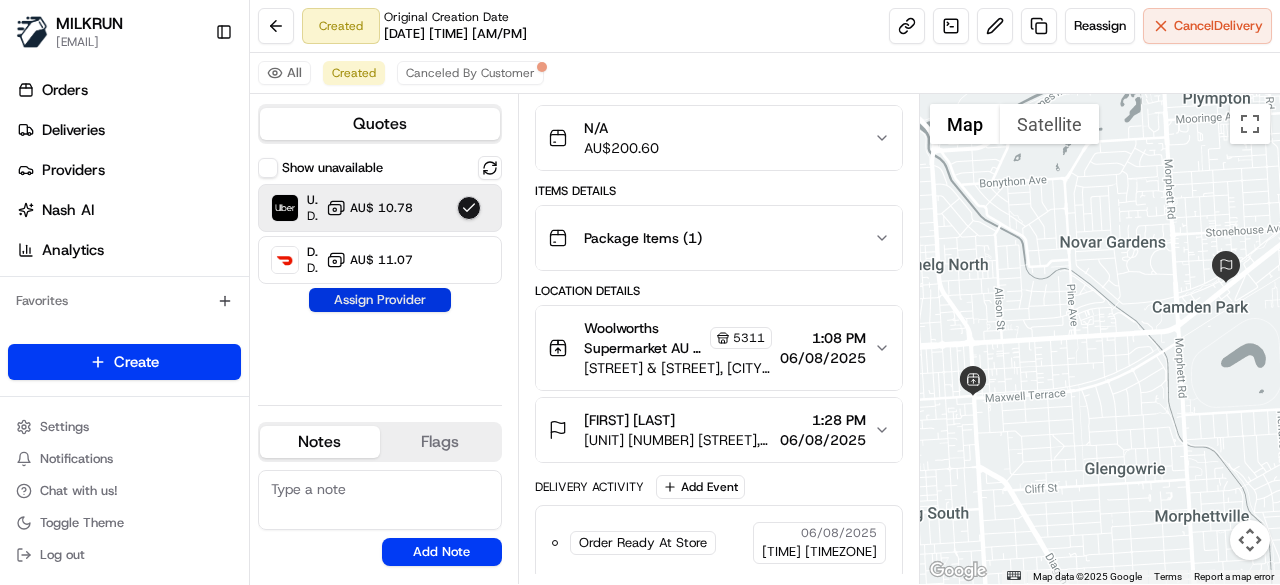 click on "Assign Provider" at bounding box center (380, 300) 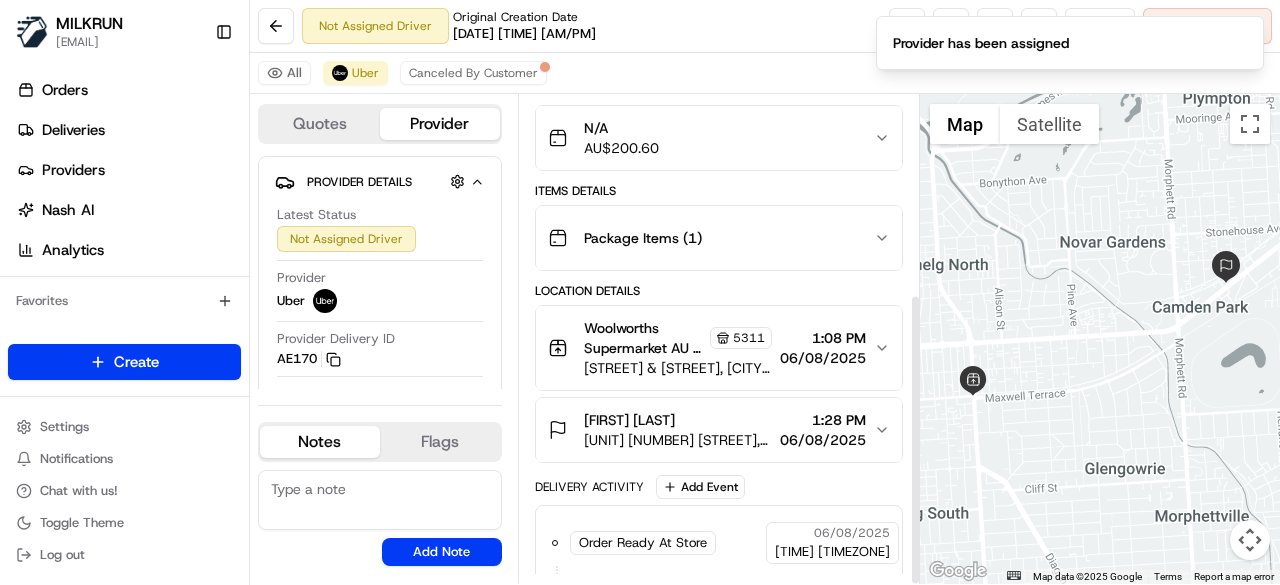 scroll, scrollTop: 332, scrollLeft: 0, axis: vertical 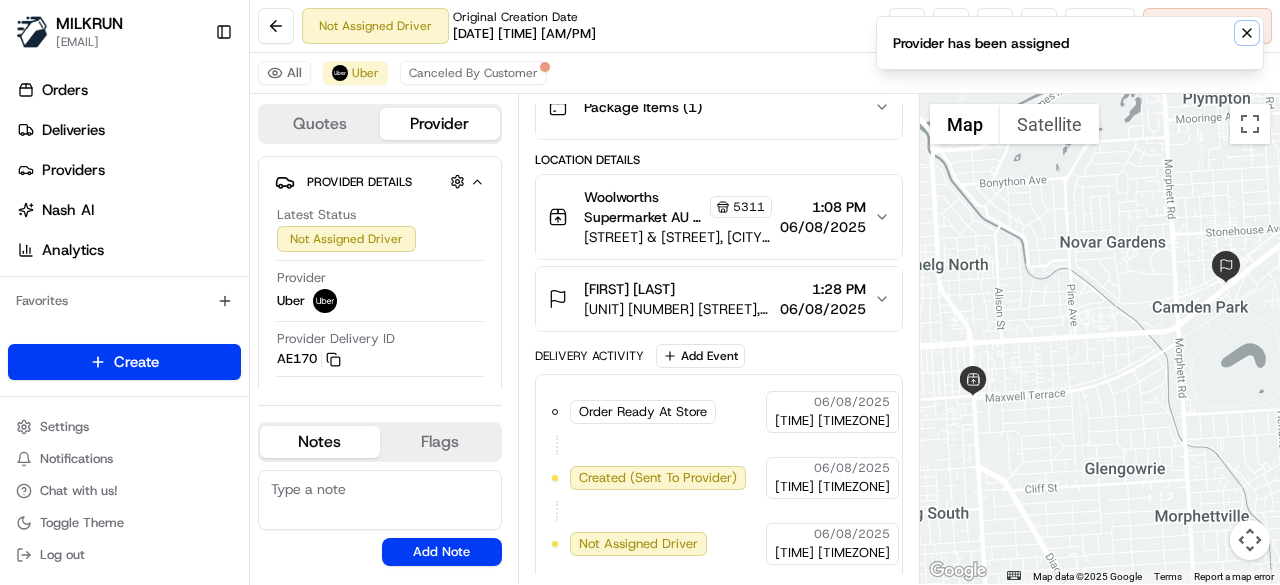 click 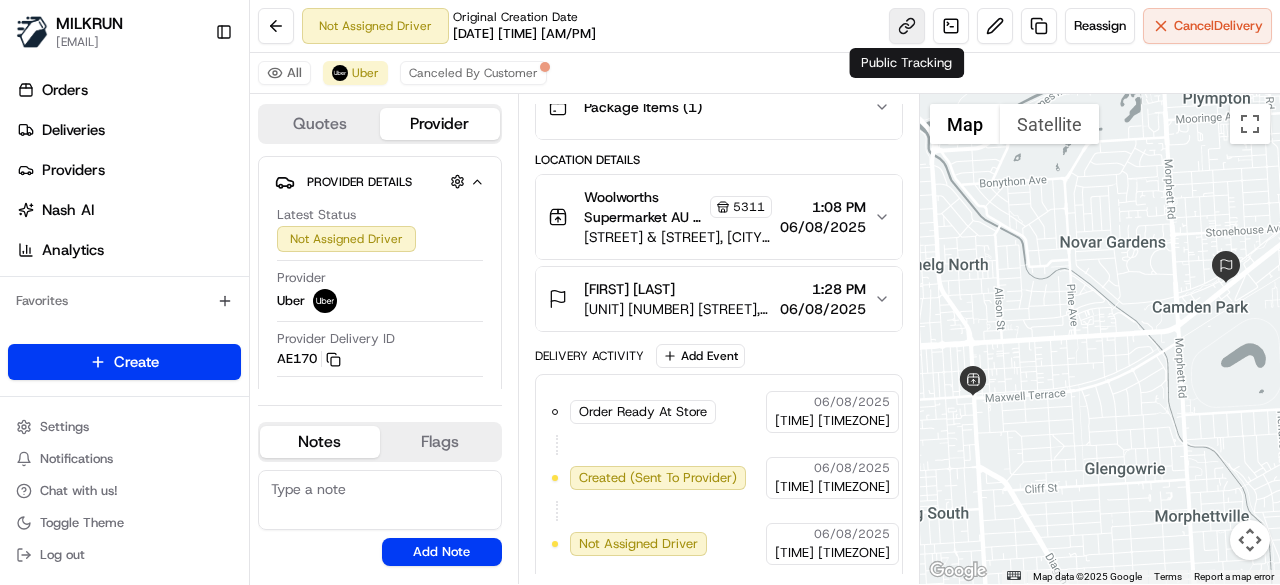 click at bounding box center (907, 26) 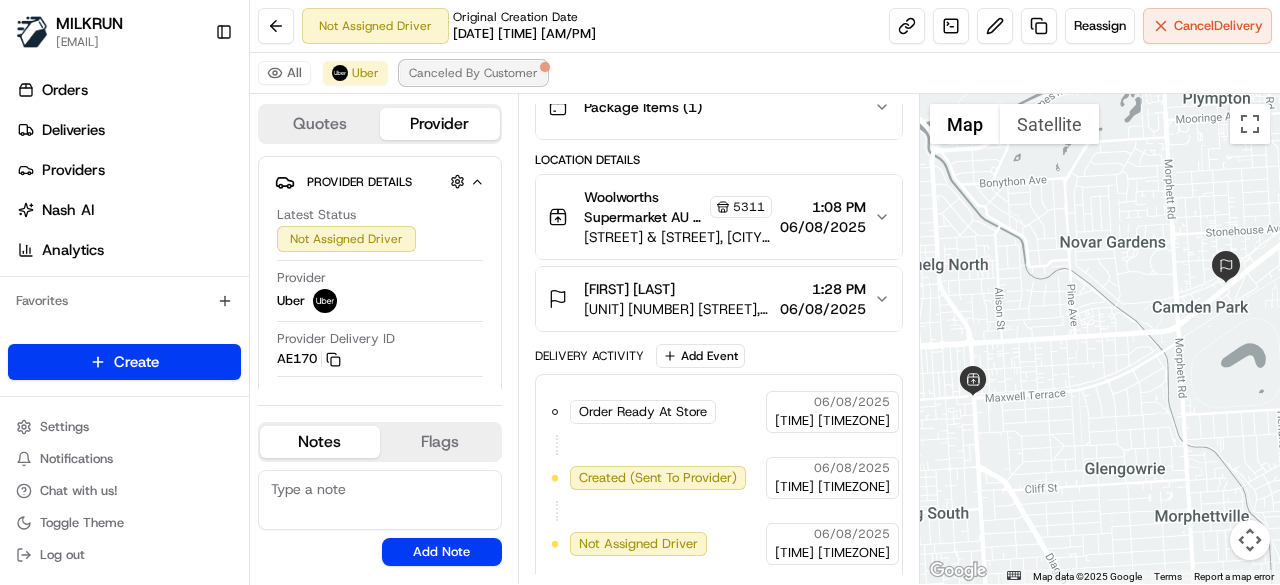 click on "Canceled By Customer" at bounding box center [473, 73] 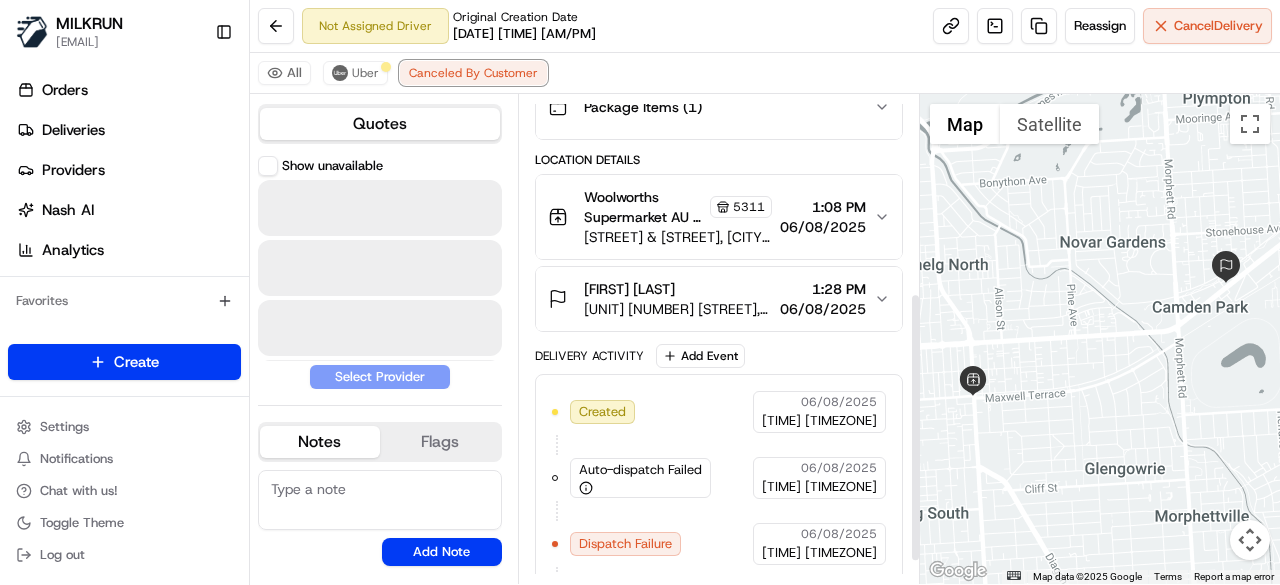 scroll, scrollTop: 356, scrollLeft: 0, axis: vertical 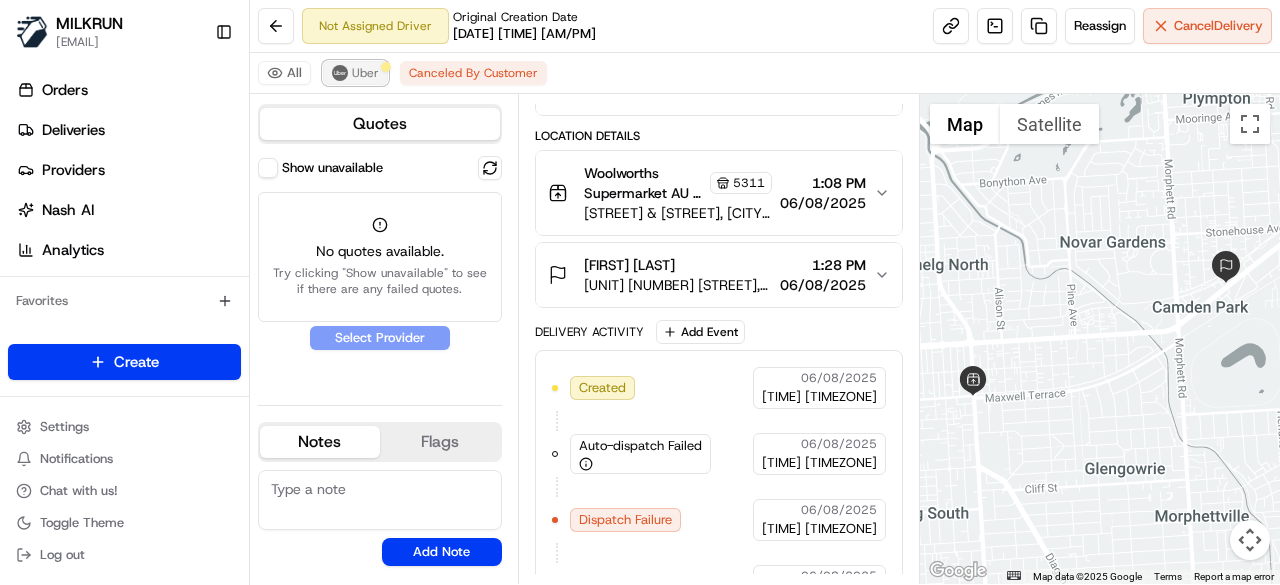 click on "Uber" at bounding box center [355, 73] 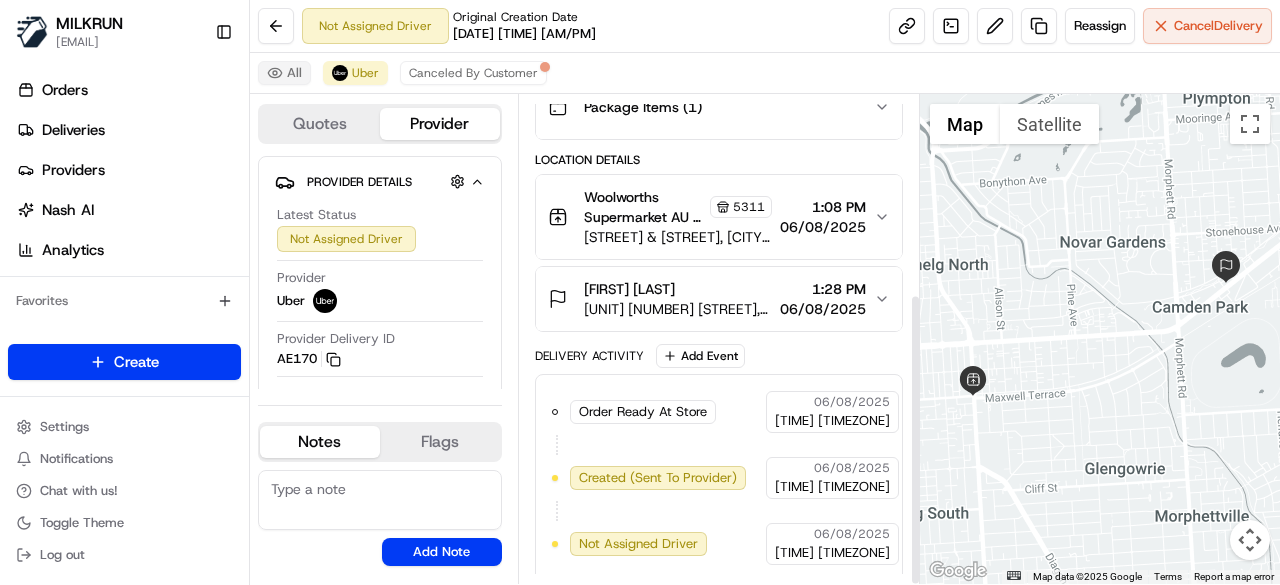 click on "All" at bounding box center [284, 73] 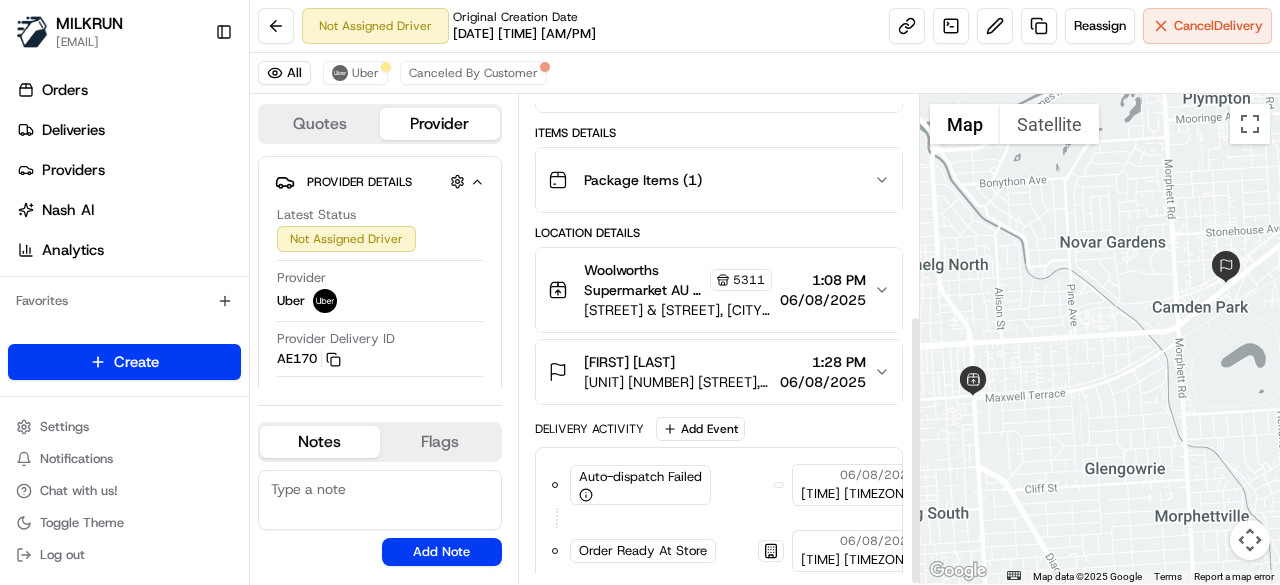 scroll, scrollTop: 397, scrollLeft: 0, axis: vertical 